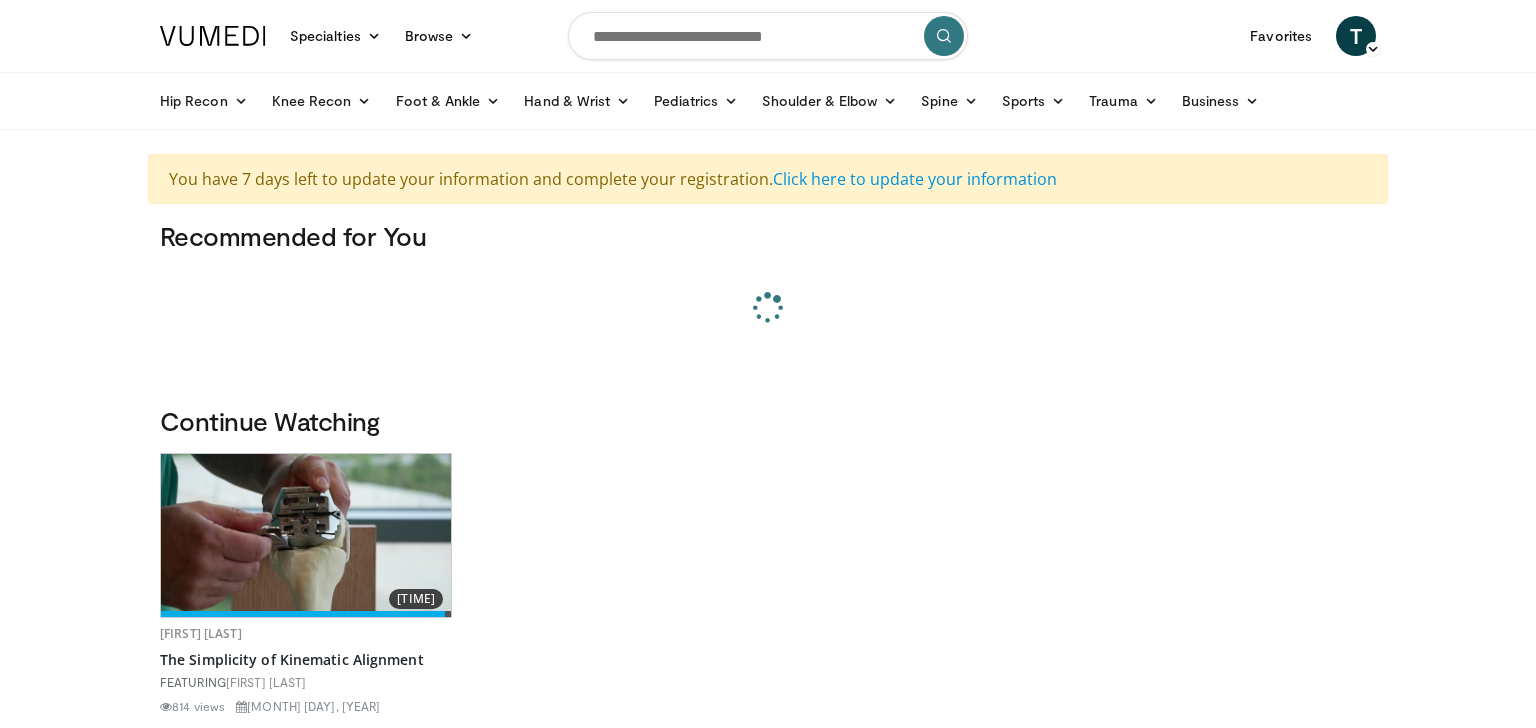 scroll, scrollTop: 0, scrollLeft: 0, axis: both 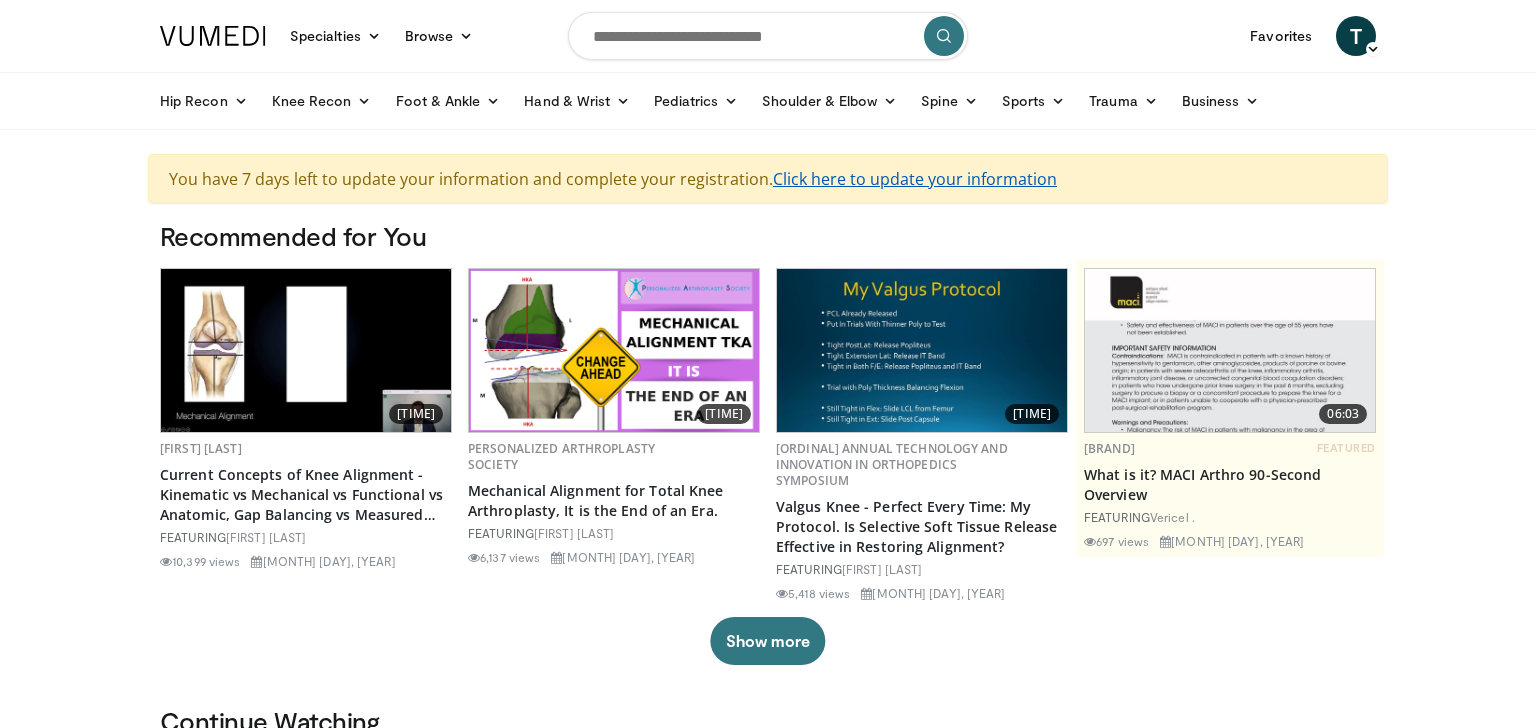 click on "Click here to update your information" at bounding box center (915, 179) 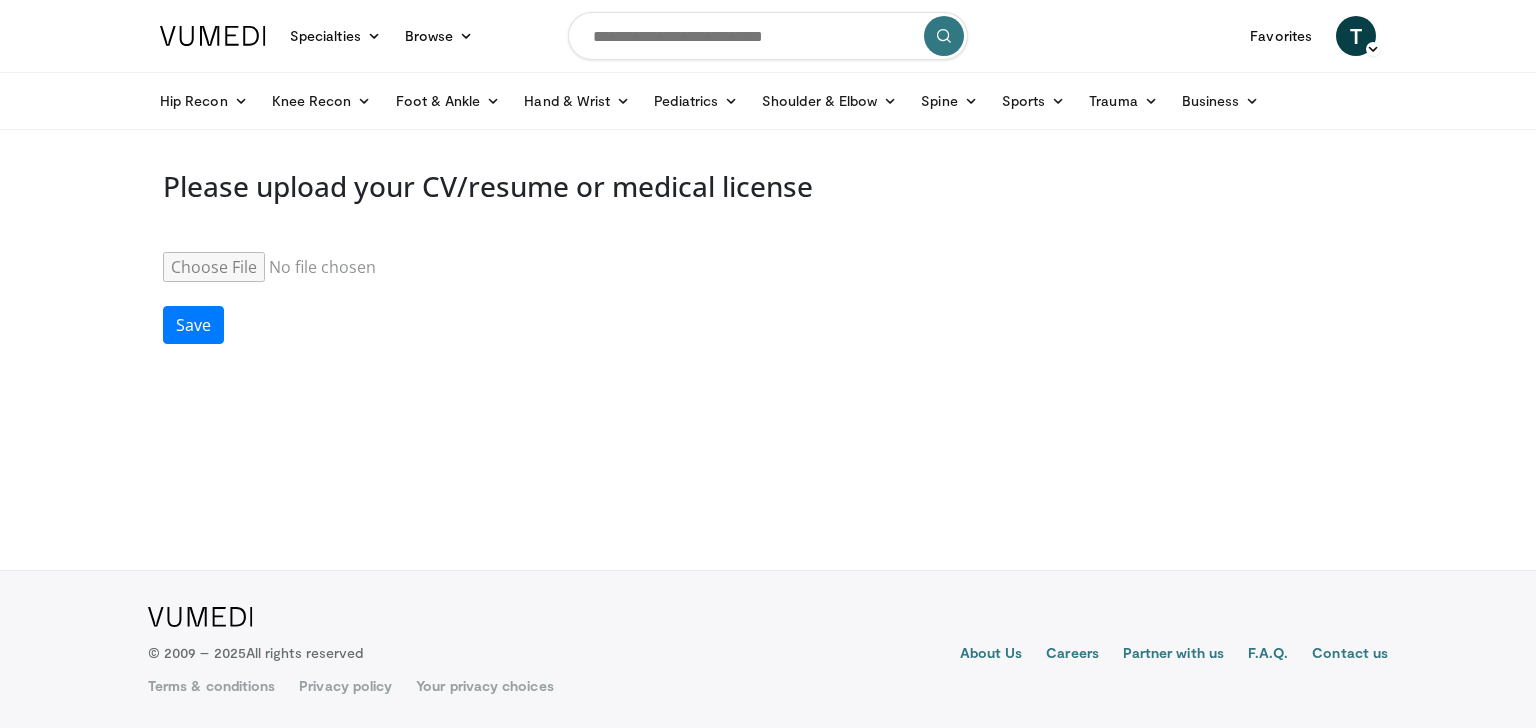 scroll, scrollTop: 0, scrollLeft: 0, axis: both 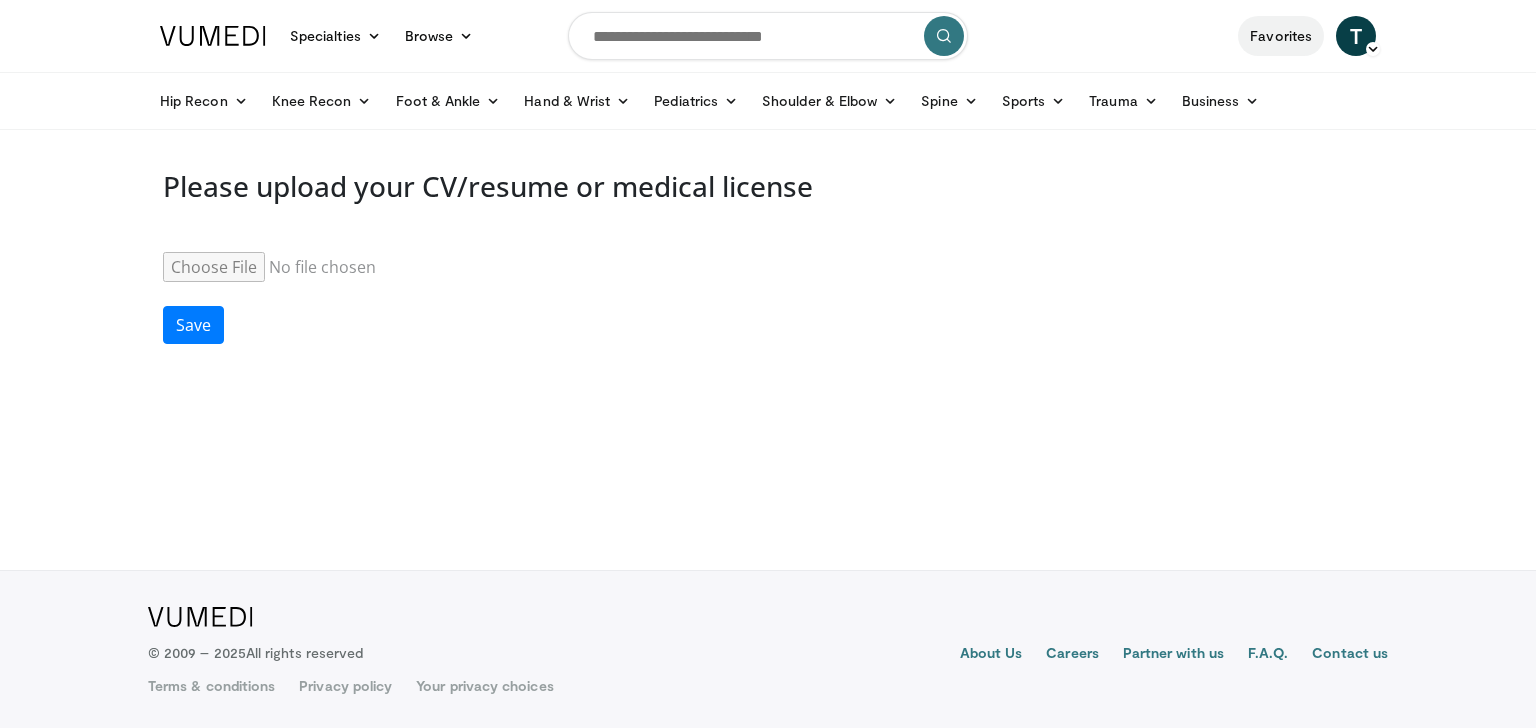 click on "Favorites" at bounding box center [1281, 36] 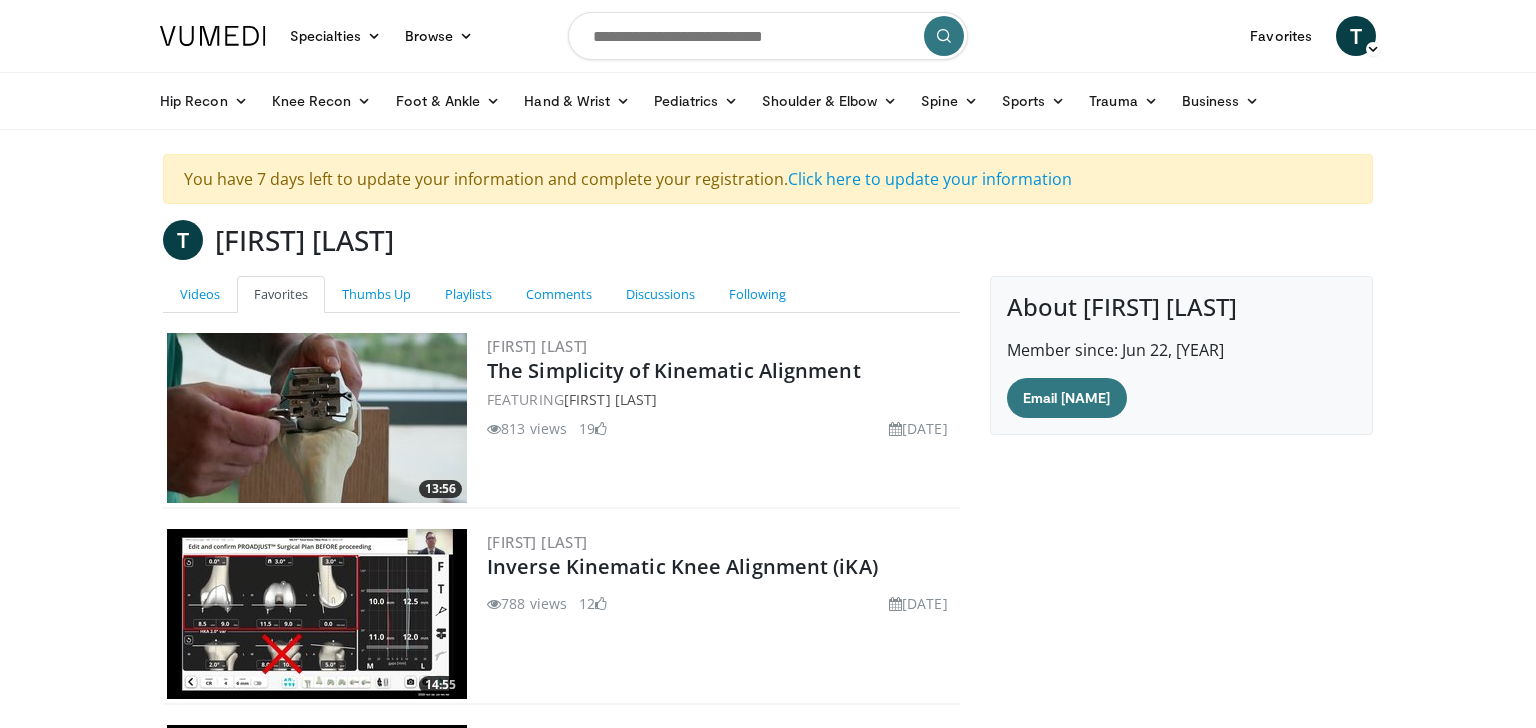 scroll, scrollTop: 327, scrollLeft: 0, axis: vertical 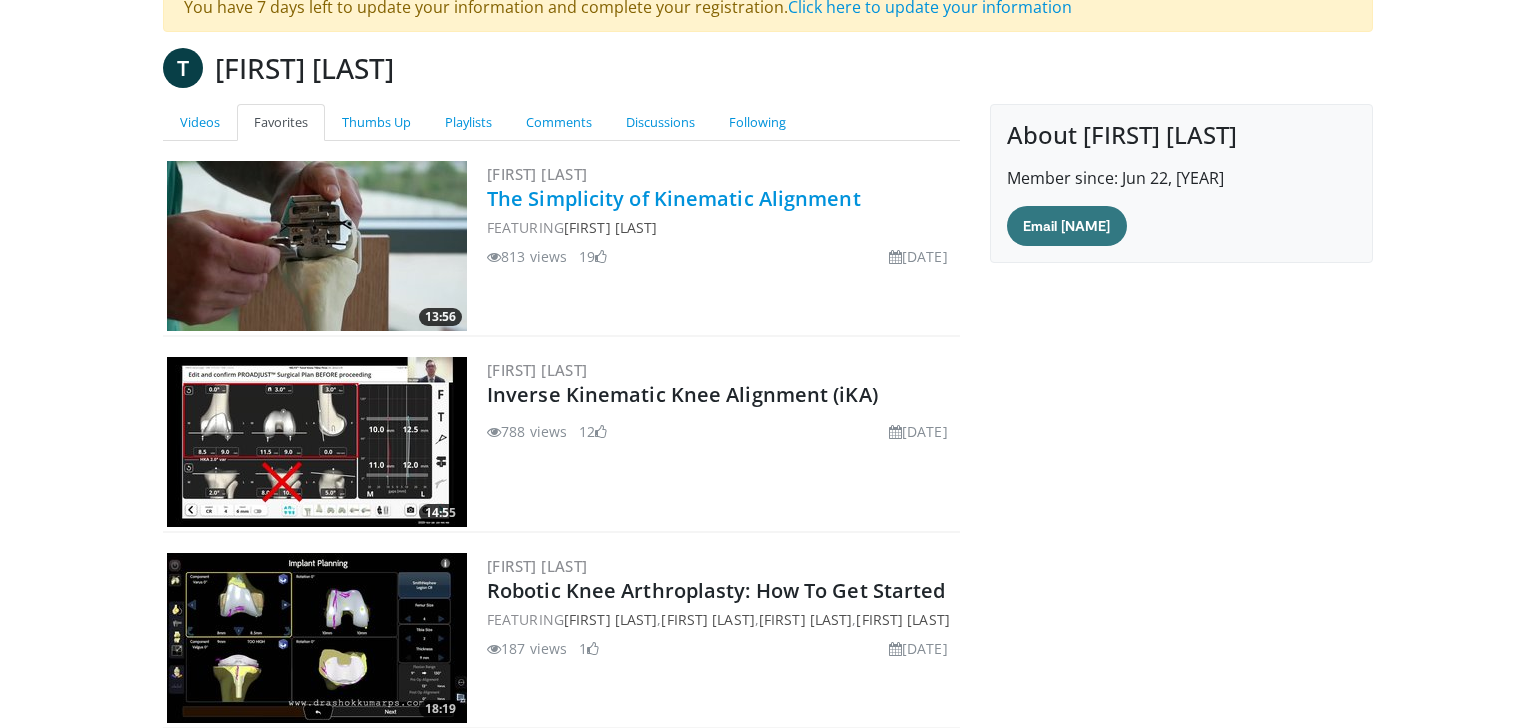 click on "The Simplicity of Kinematic Alignment" at bounding box center (674, 198) 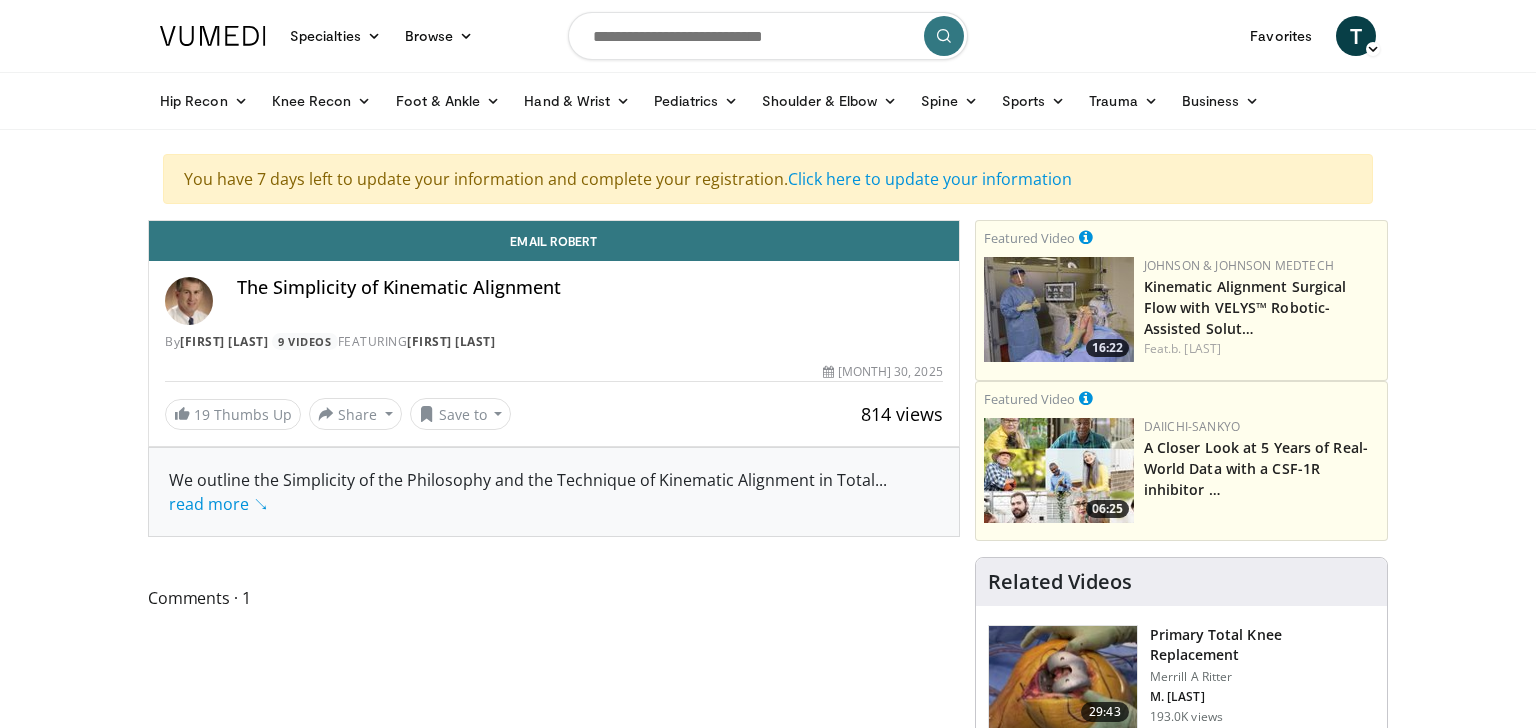 scroll, scrollTop: 0, scrollLeft: 0, axis: both 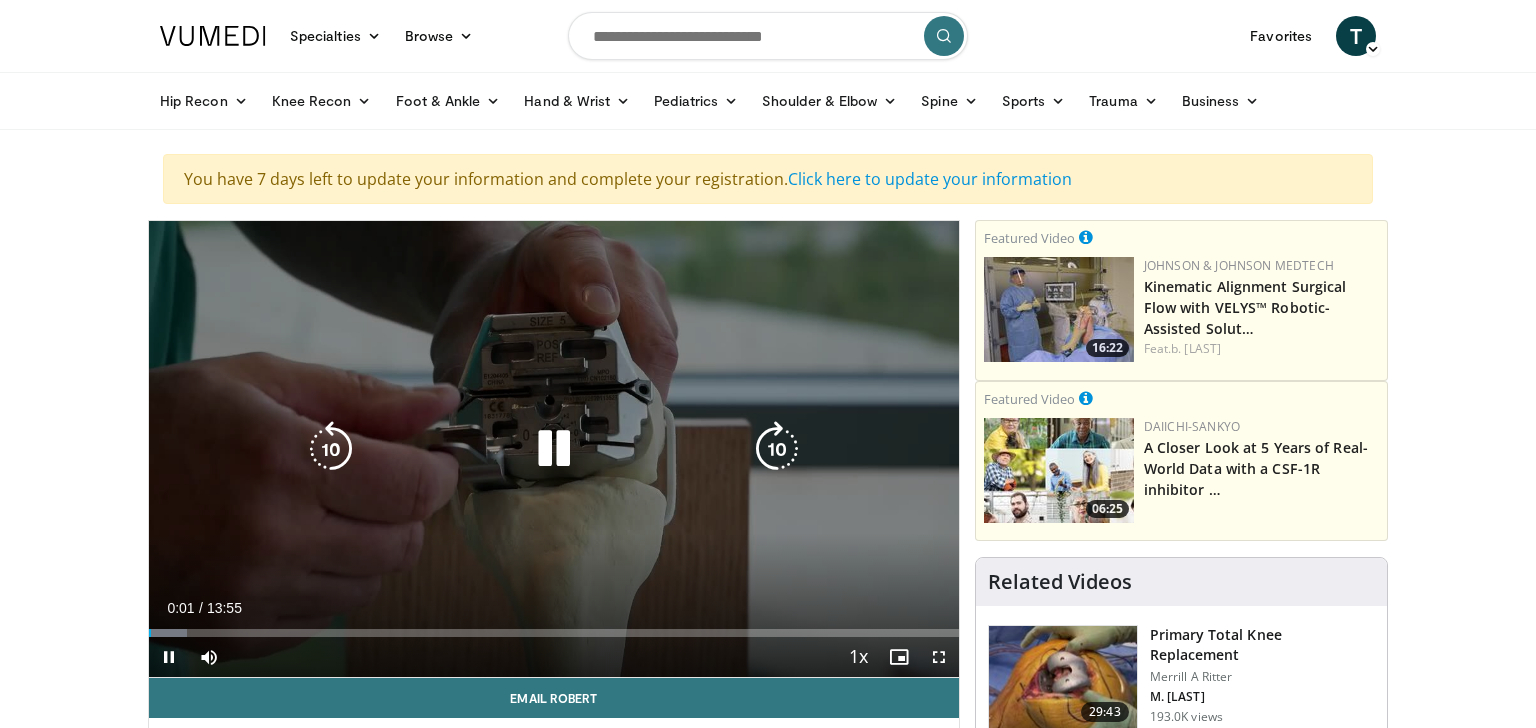 click at bounding box center [554, 449] 